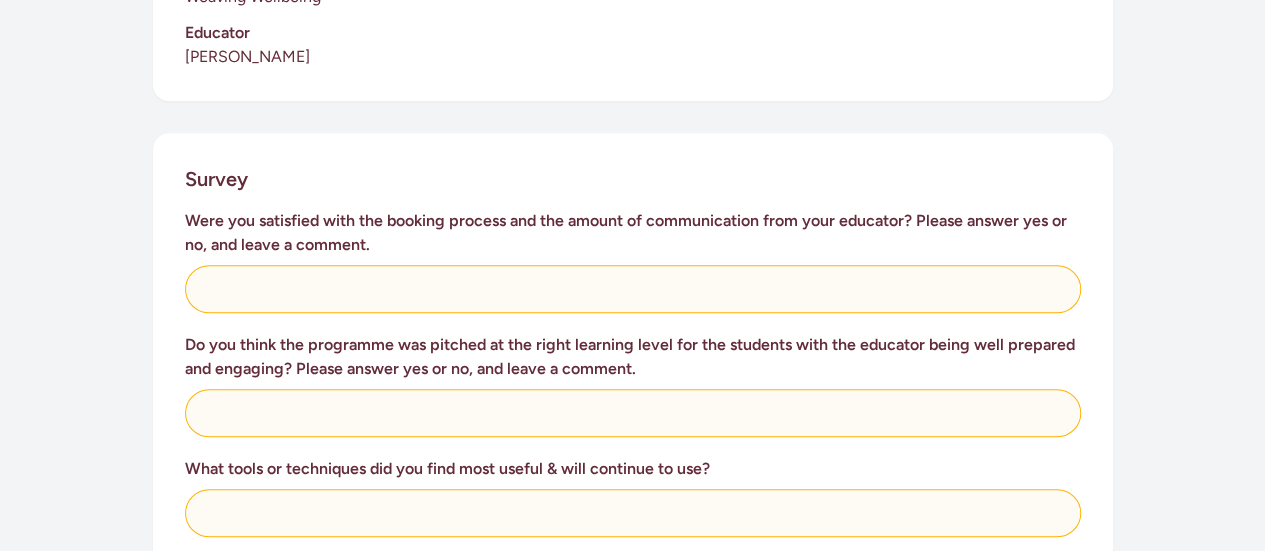 scroll, scrollTop: 709, scrollLeft: 0, axis: vertical 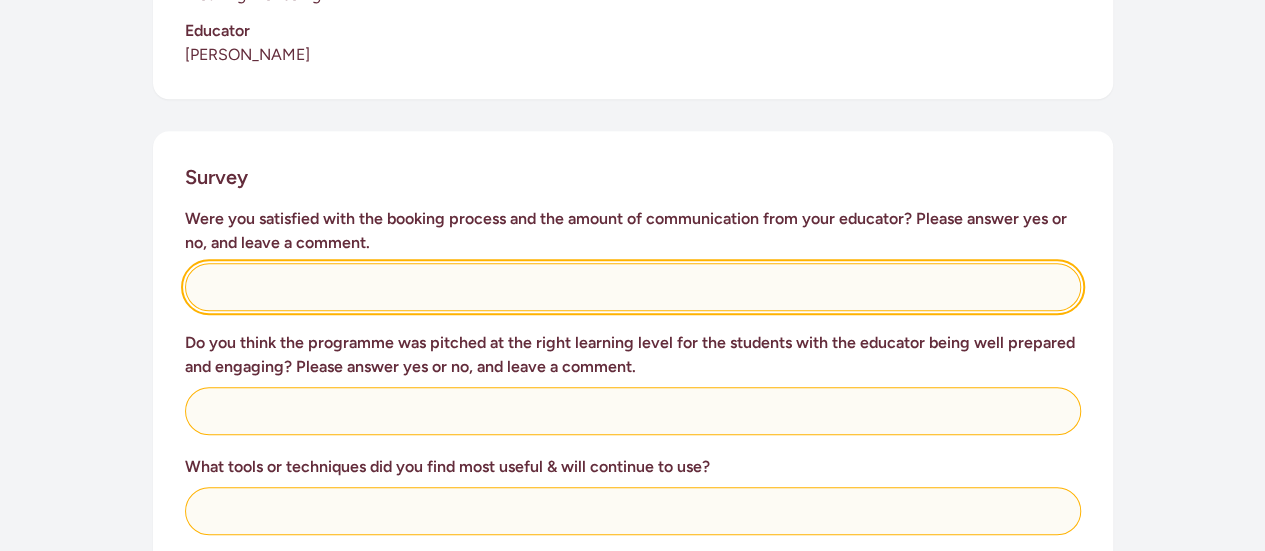 click 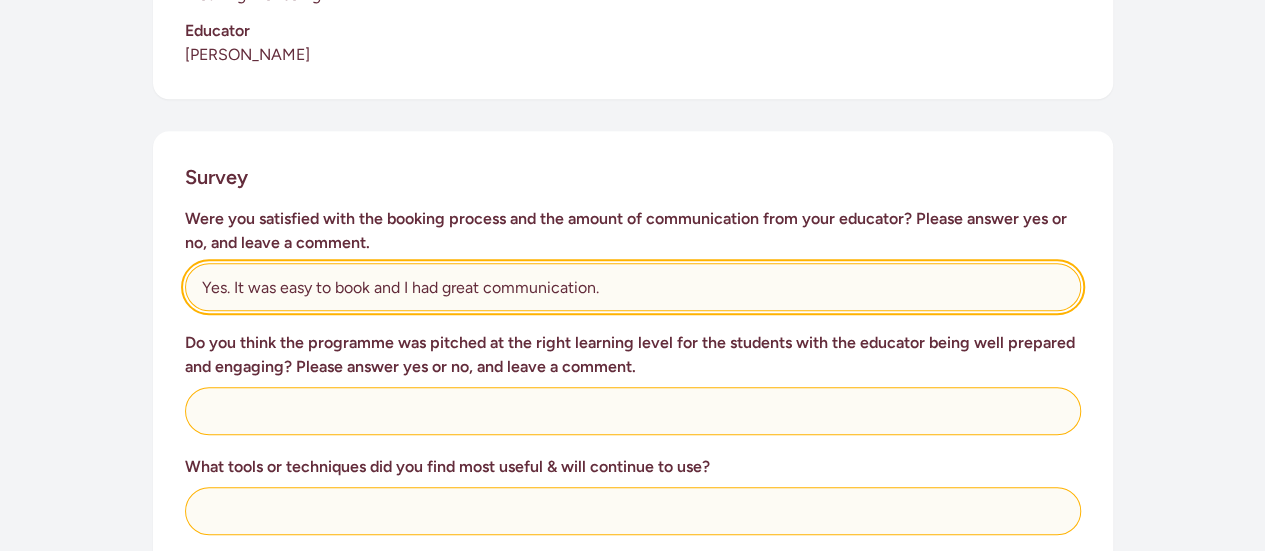 type on "Yes. It was easy to book and I had great communication." 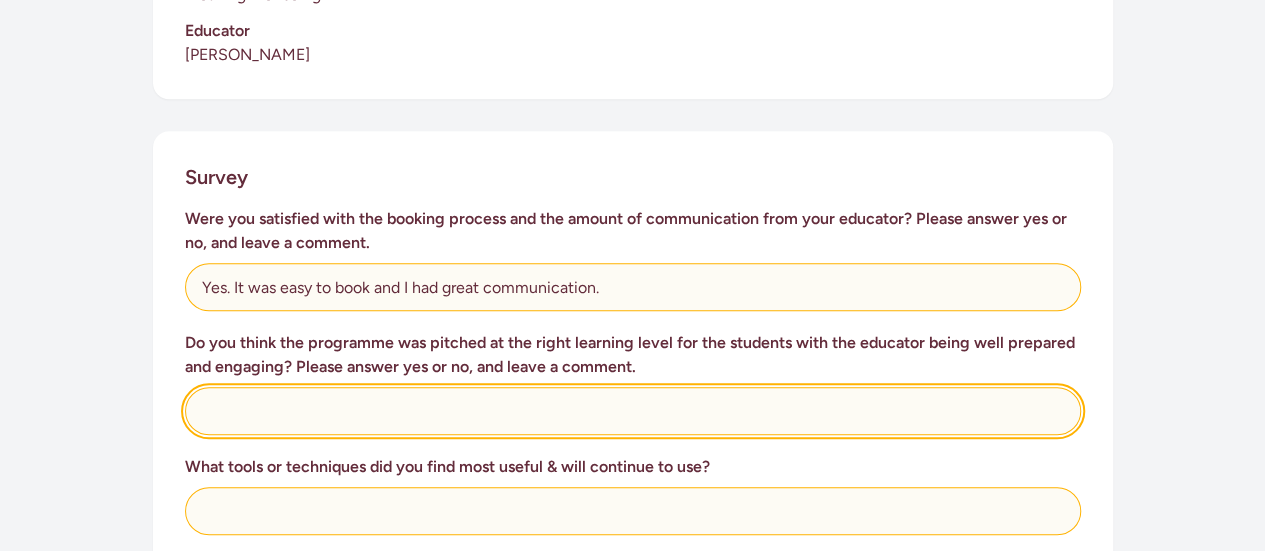 click 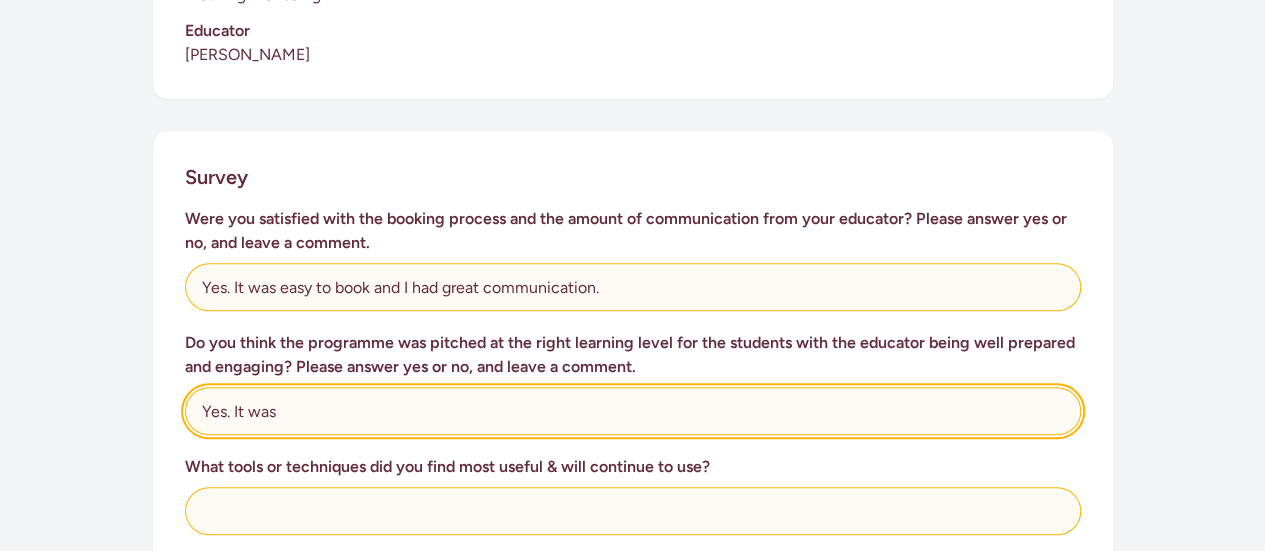 click on "Yes. It was" 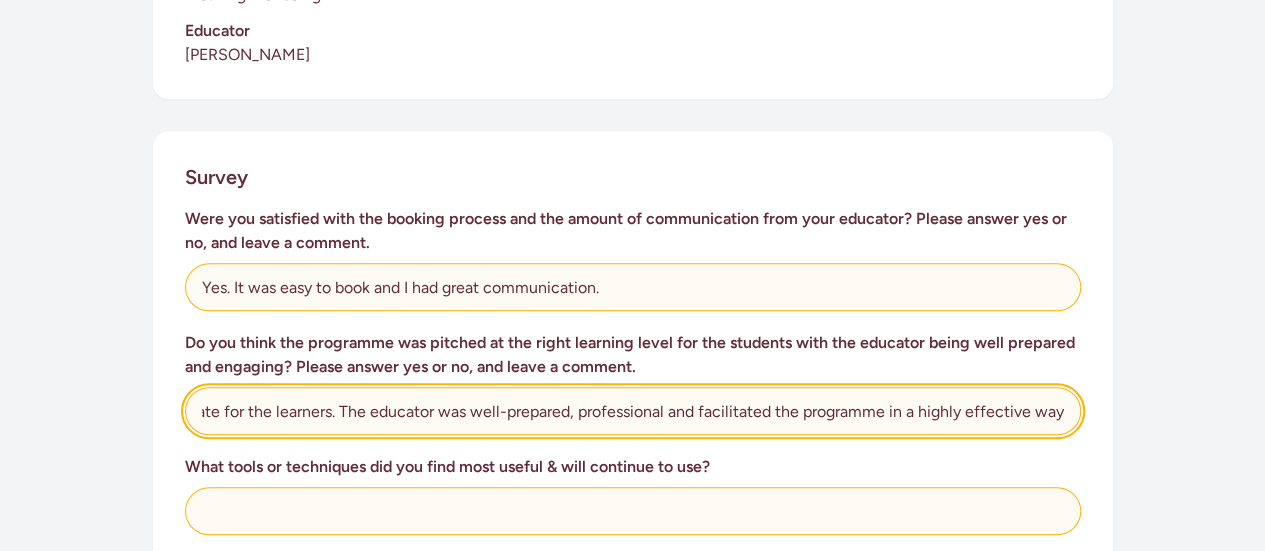 scroll, scrollTop: 0, scrollLeft: 333, axis: horizontal 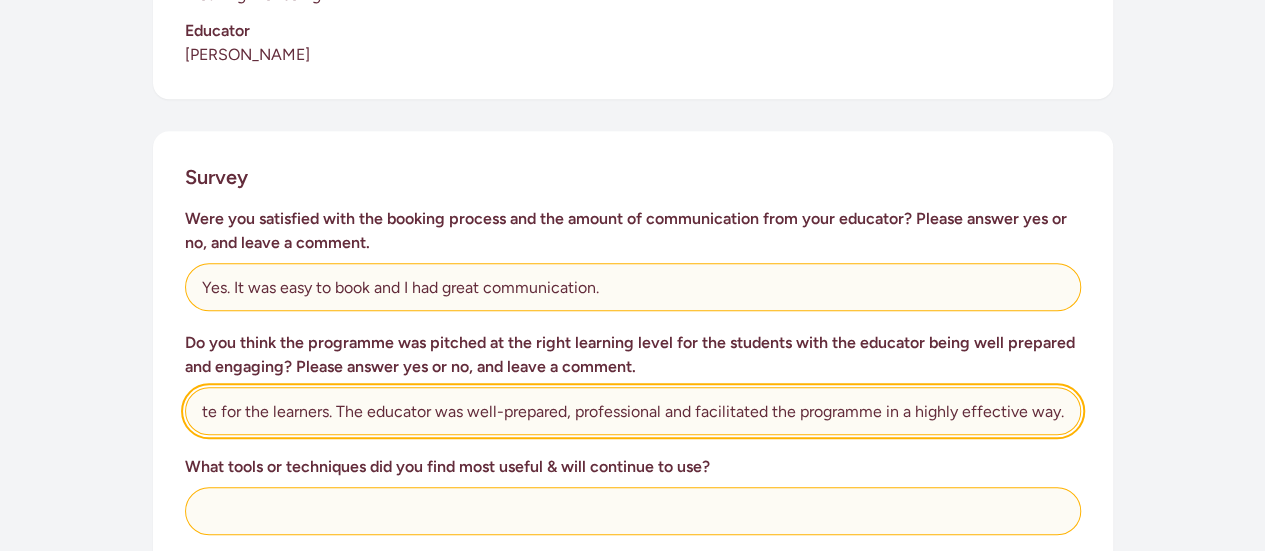 type on "Yes. It was engaging, meaningful and appropriate for the learners. The educator was well-prepared, professional and facilitated the programme in a highly effective way." 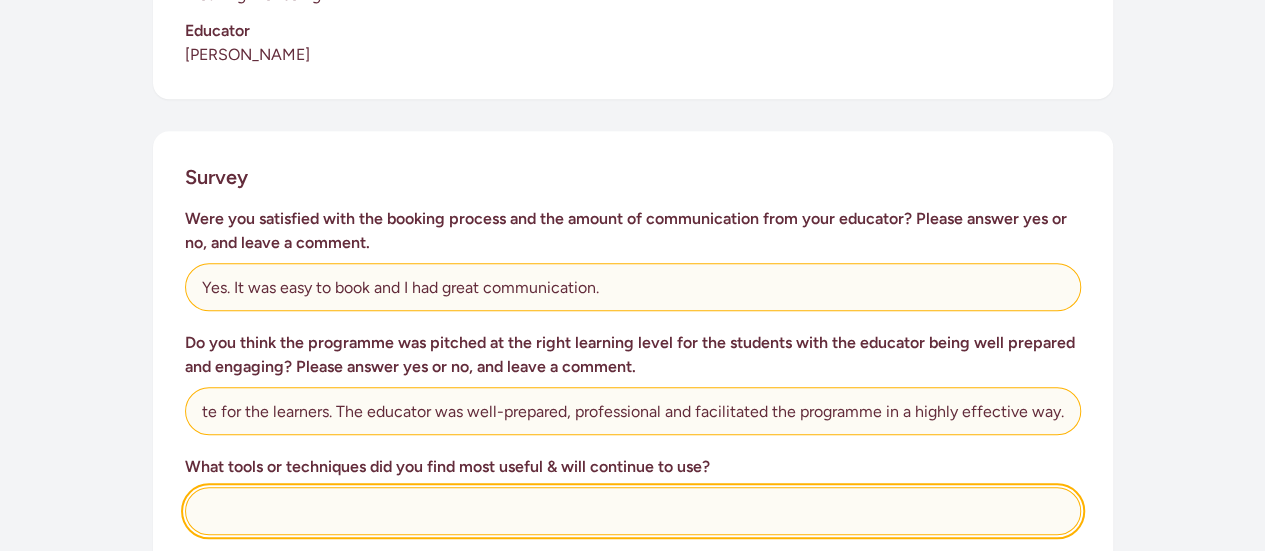 scroll, scrollTop: 0, scrollLeft: 0, axis: both 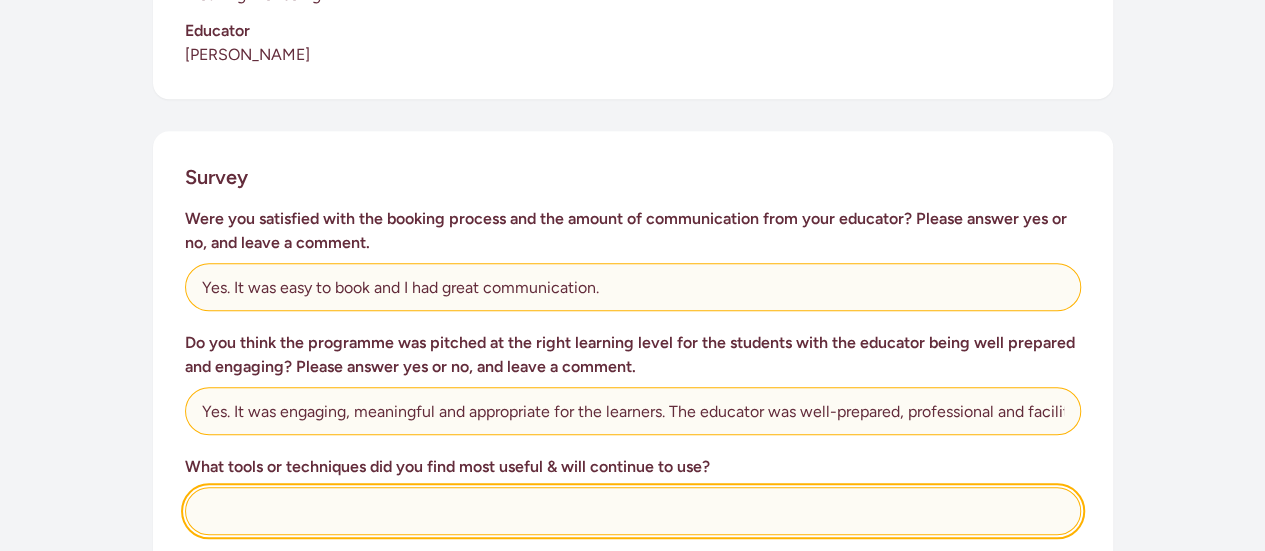 click 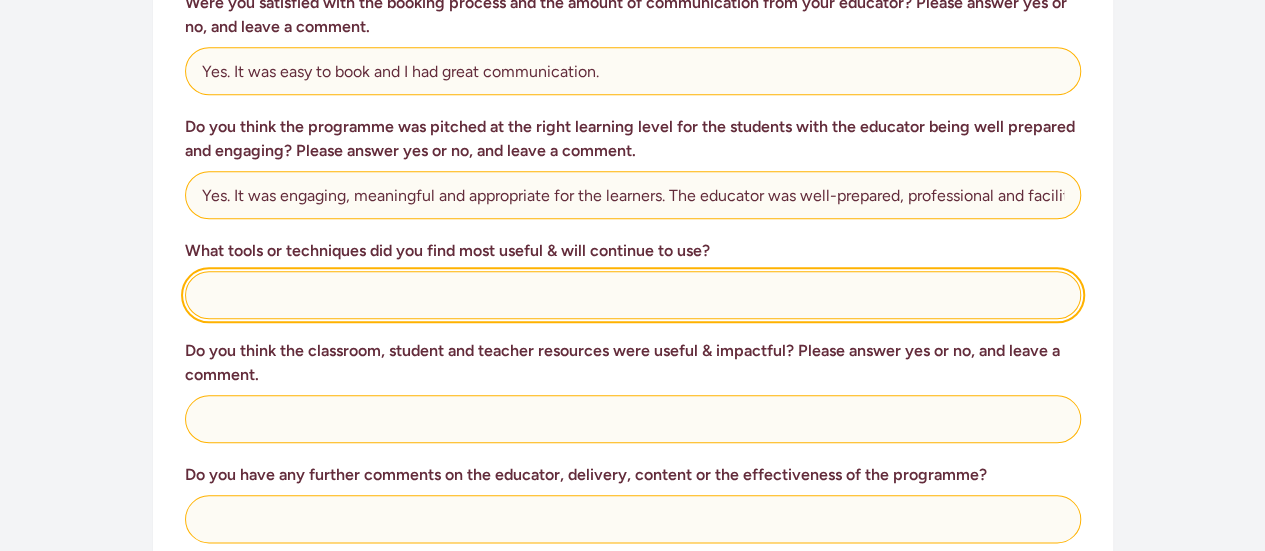 scroll, scrollTop: 934, scrollLeft: 0, axis: vertical 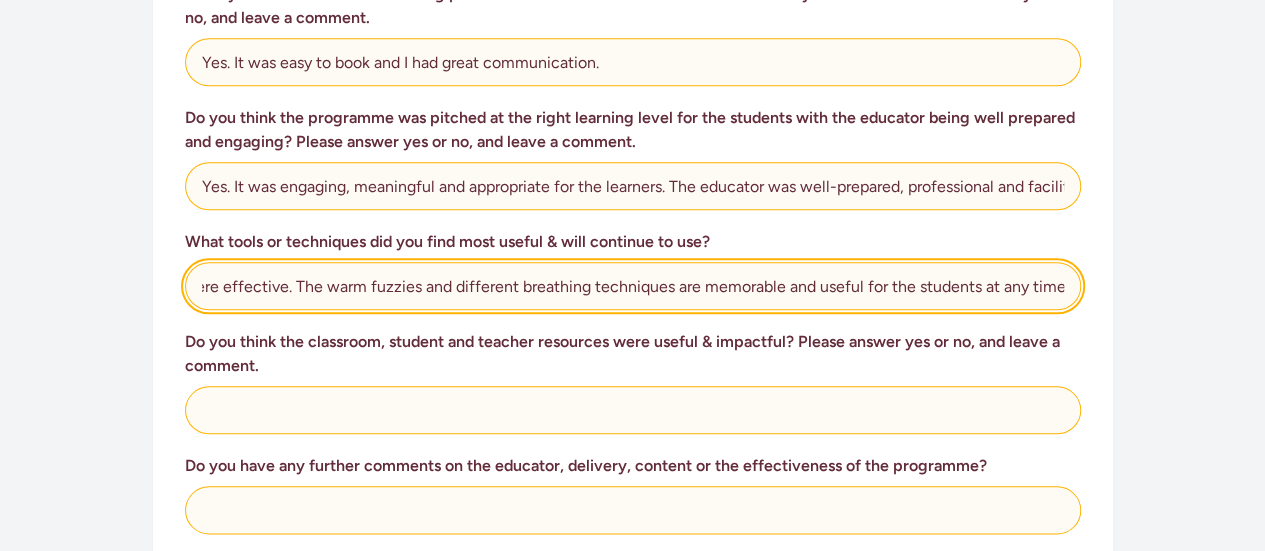 type on "Many of the elements of the programme were effective. The warm fuzzies and different breathing techniques are memorable and useful for the students at any time." 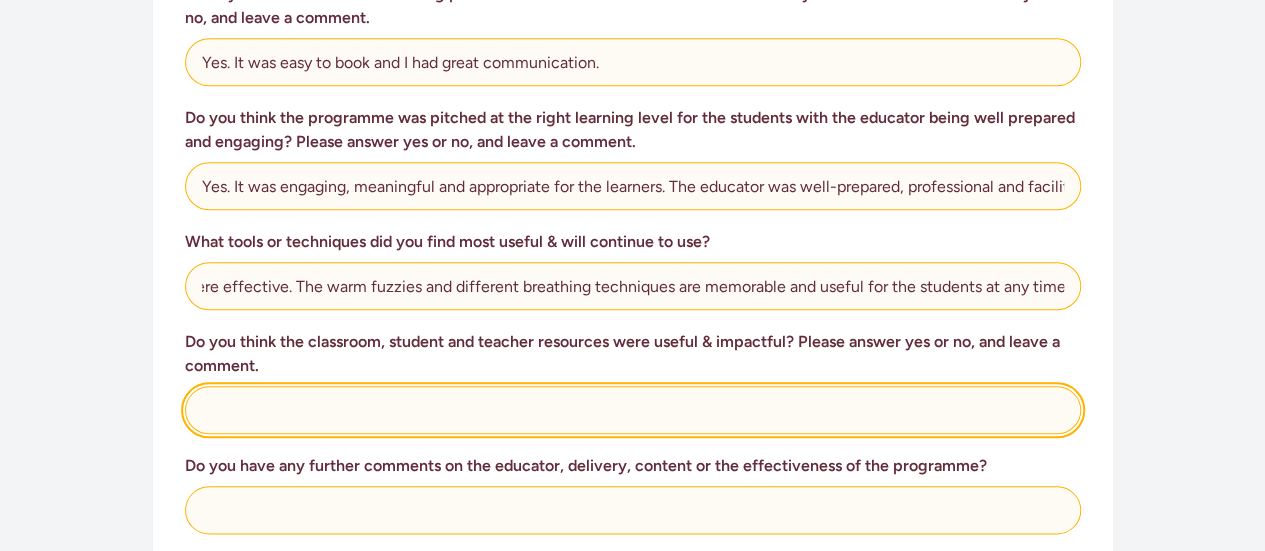 scroll, scrollTop: 0, scrollLeft: 0, axis: both 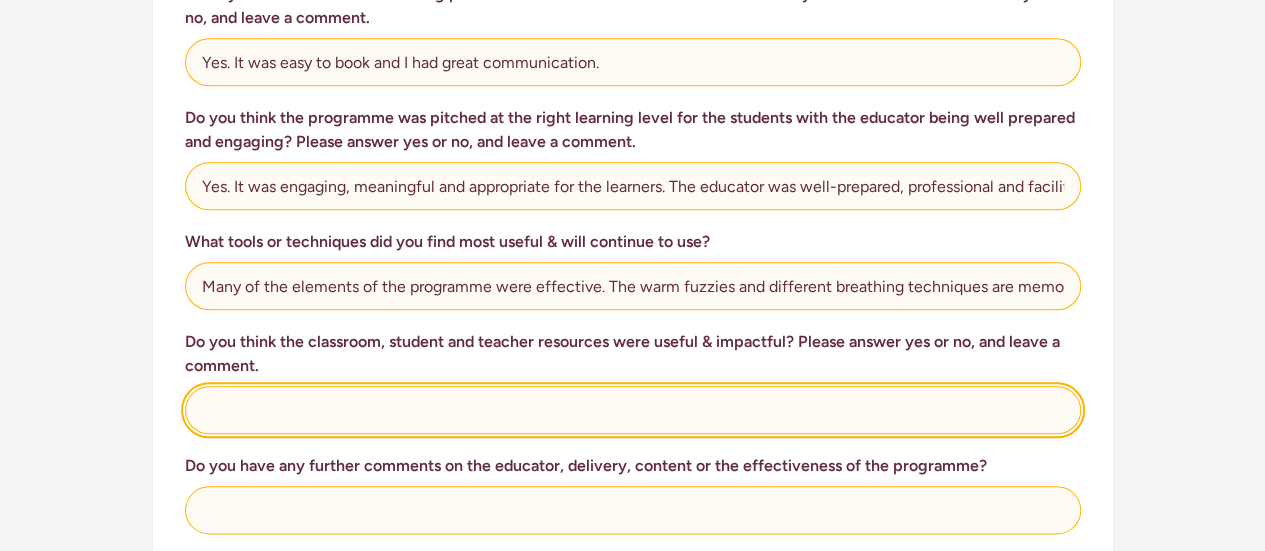 click 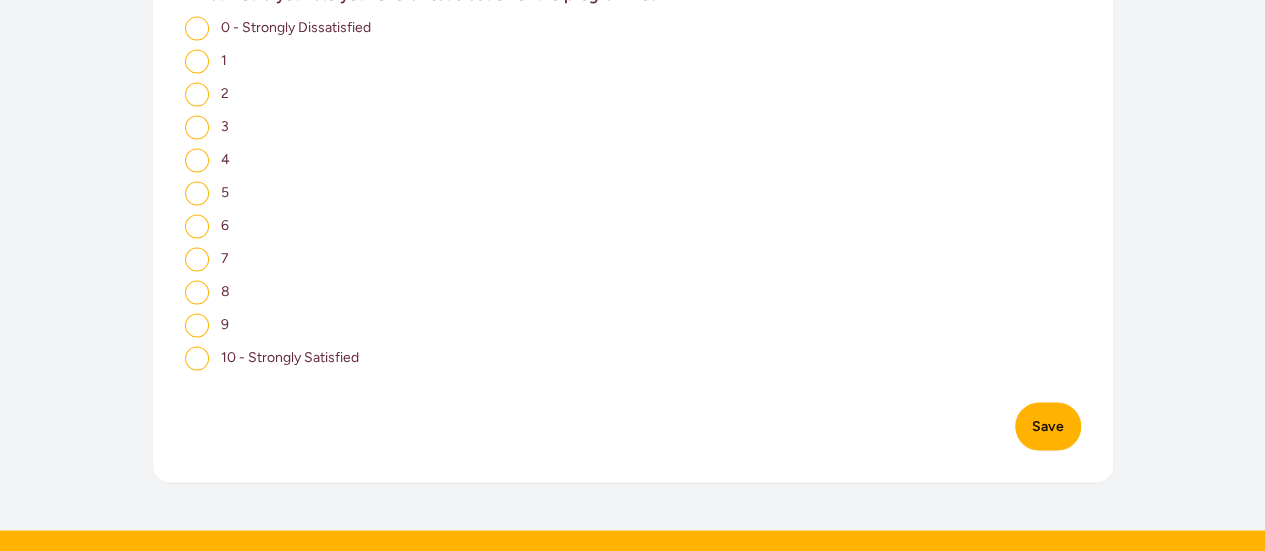 scroll, scrollTop: 1509, scrollLeft: 0, axis: vertical 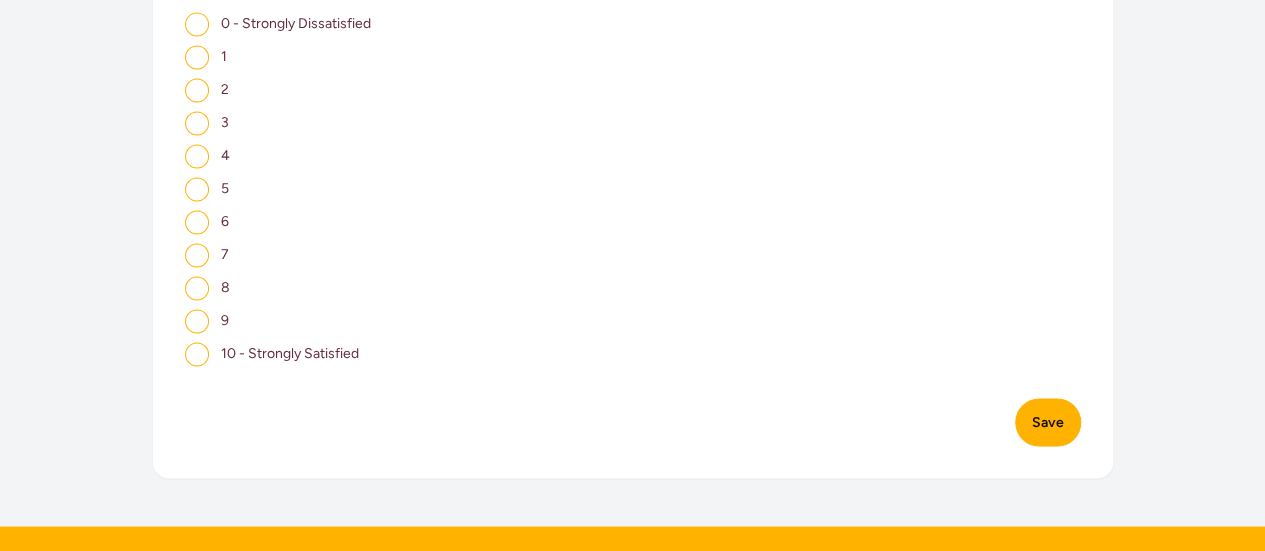 type on "Yes. Well laid out and user-friendly." 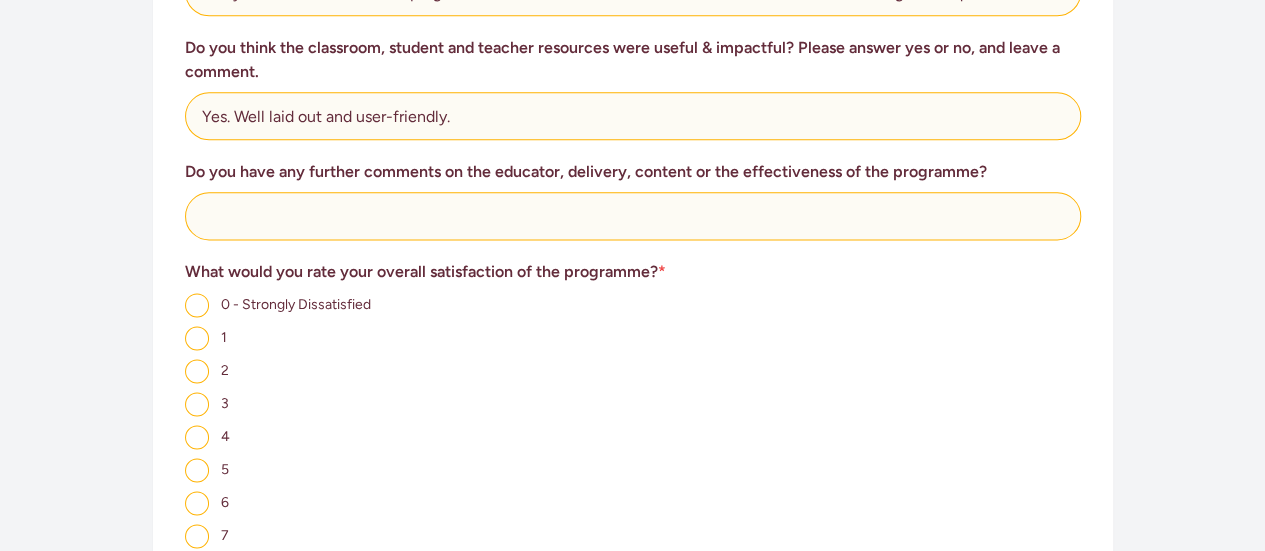 scroll, scrollTop: 1225, scrollLeft: 0, axis: vertical 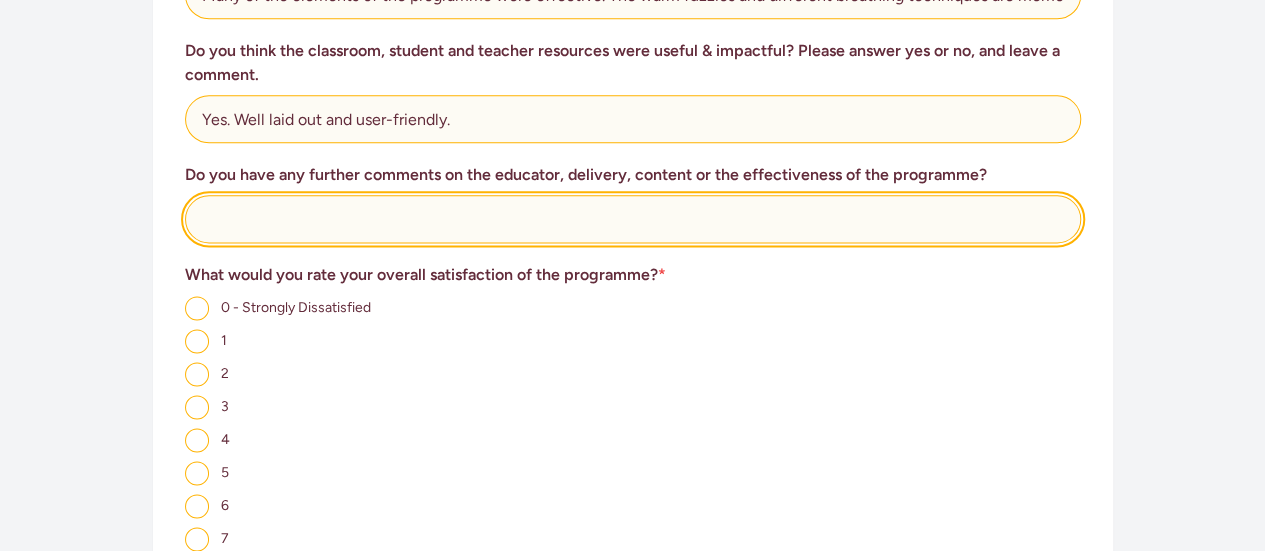 click 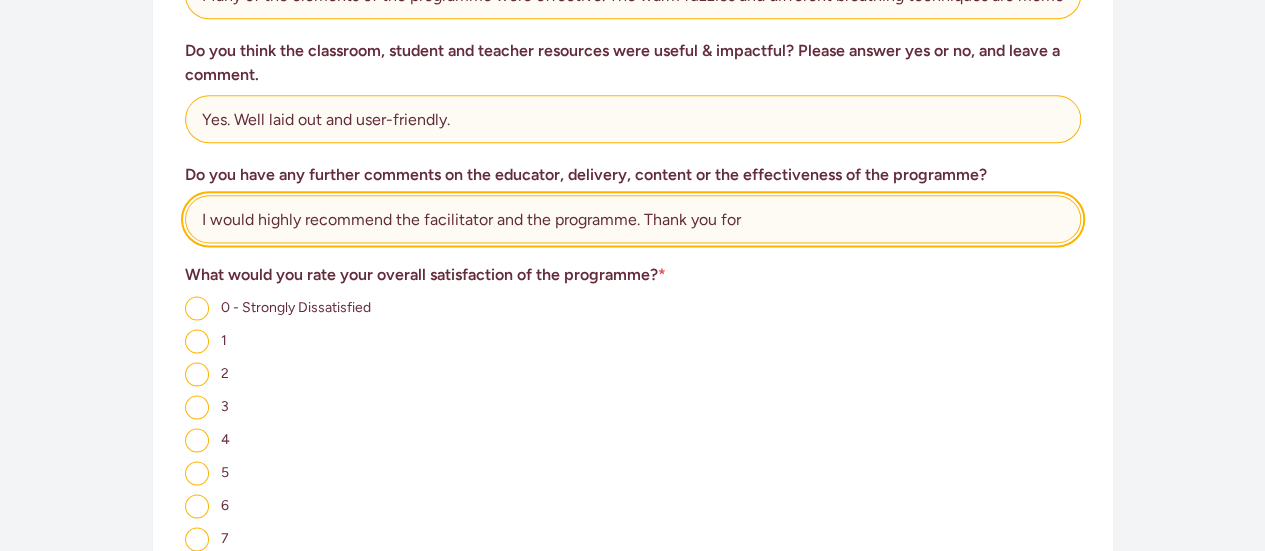 click on "I would highly recommend the facilitator and the programme. Thank you for" 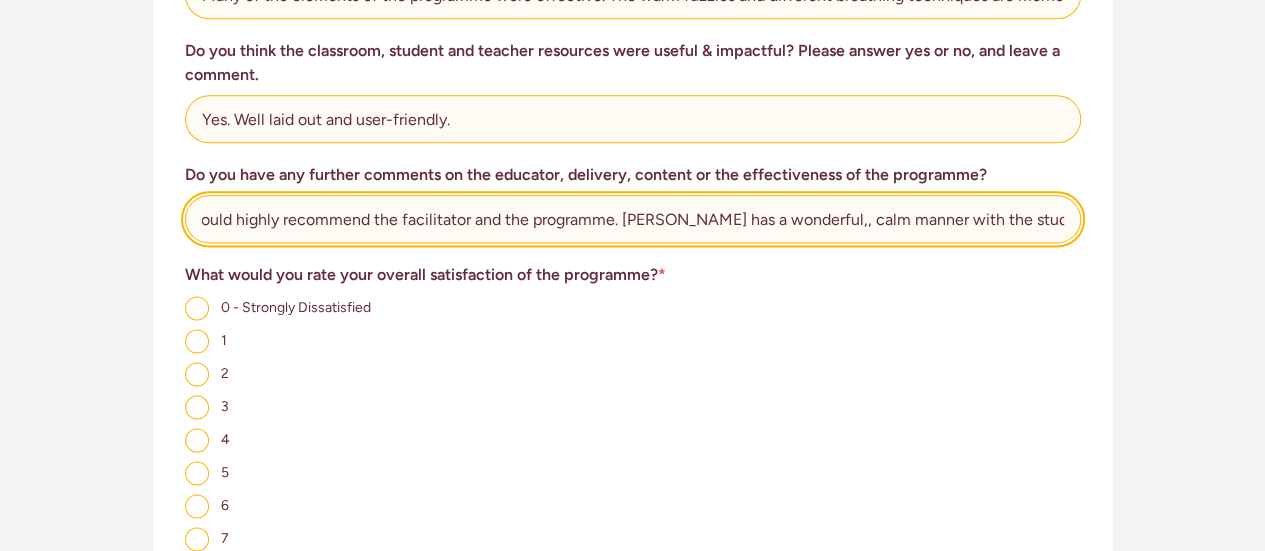 scroll, scrollTop: 0, scrollLeft: 26, axis: horizontal 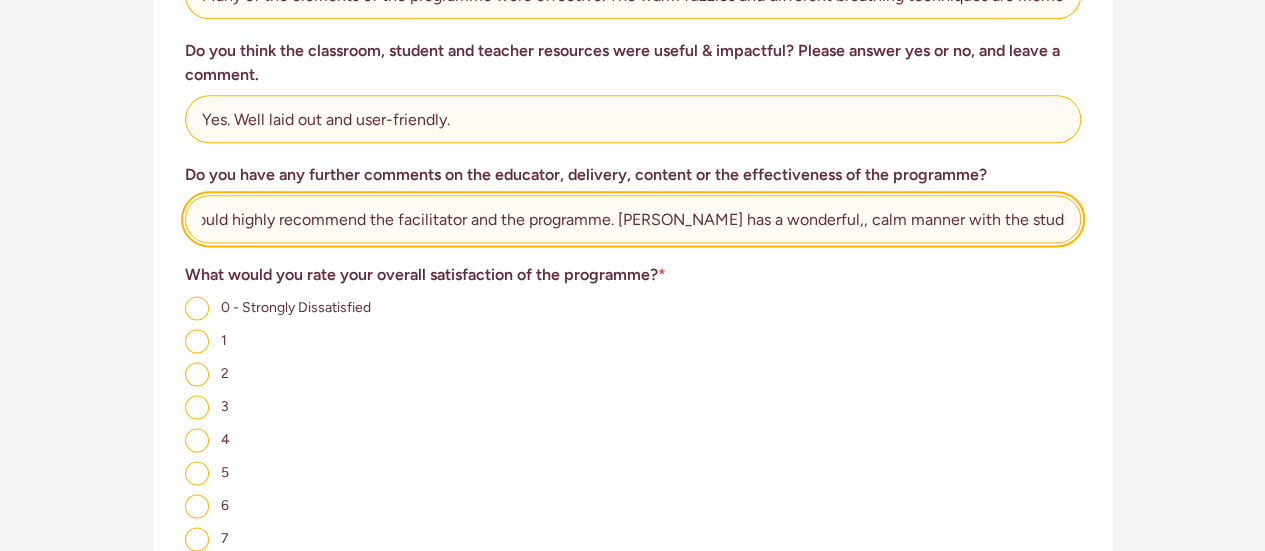 click on "I would highly recommend the facilitator and the programme. [PERSON_NAME] has a wonderful,, calm manner with the students and Thank you for" 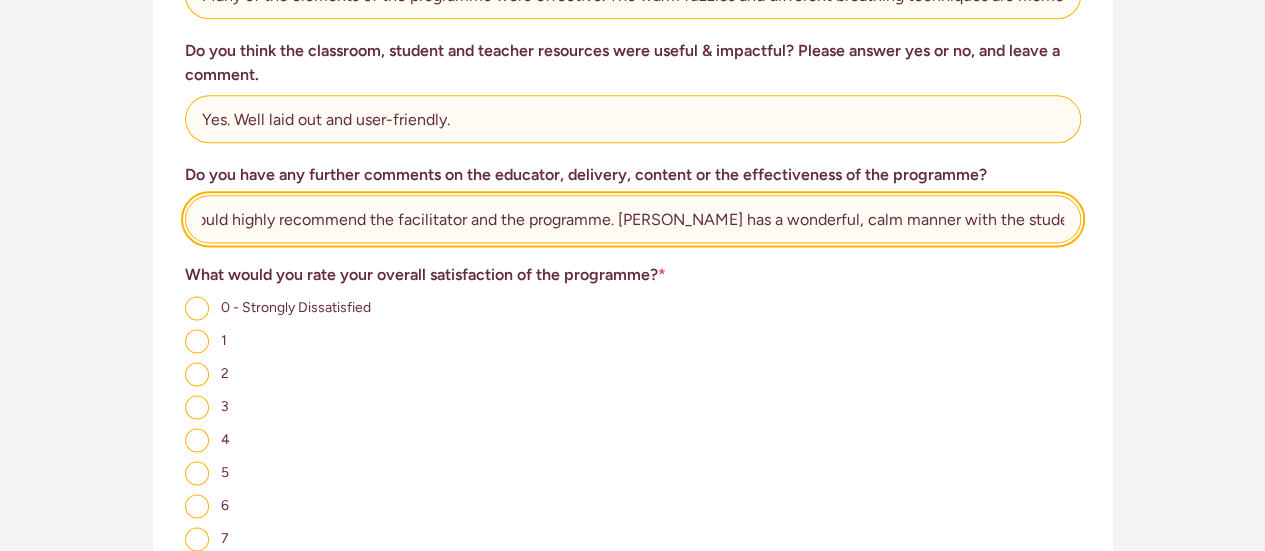 click on "I would highly recommend the facilitator and the programme. [PERSON_NAME] has a wonderful, calm manner with the students and Thank you for" 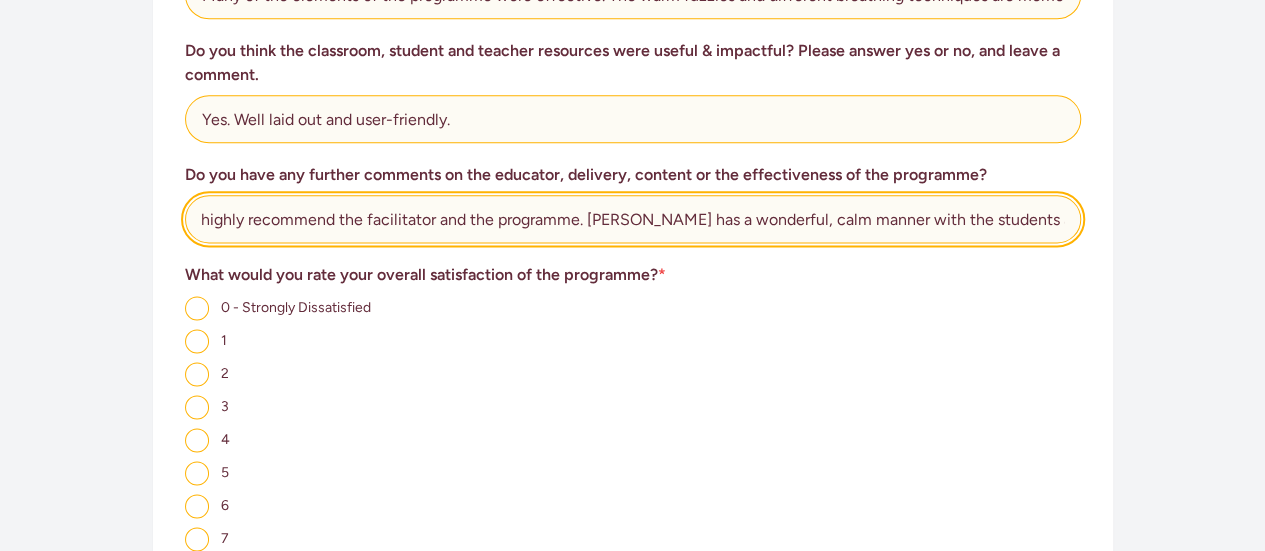 scroll, scrollTop: 0, scrollLeft: 64, axis: horizontal 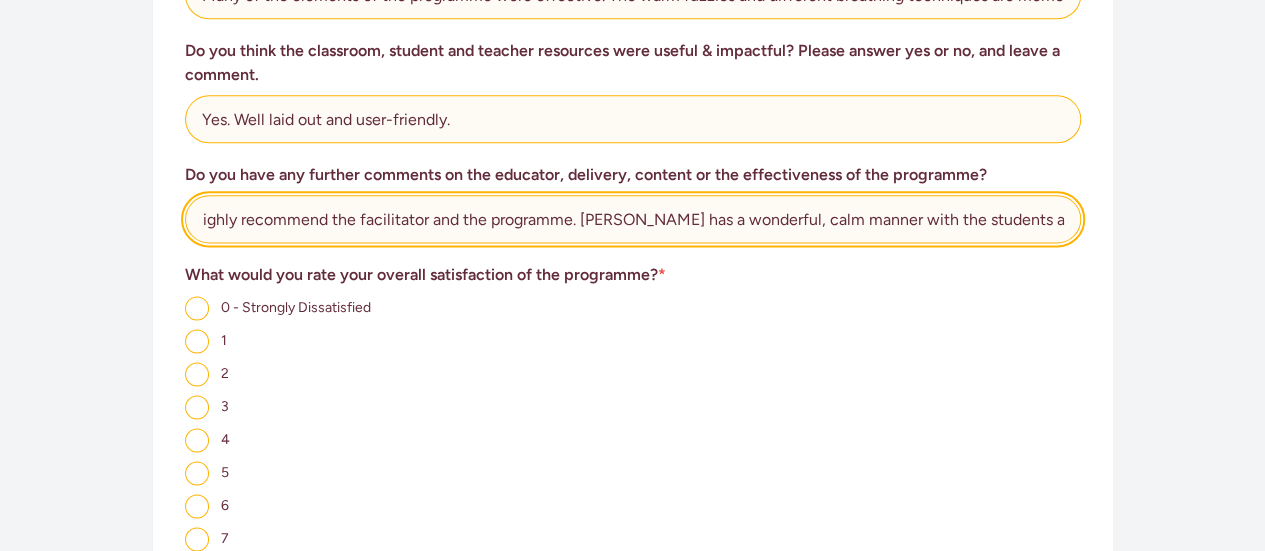 click on "I would highly recommend the facilitator and the programme. [PERSON_NAME] has a wonderful, calm manner with the students and Thank you for" 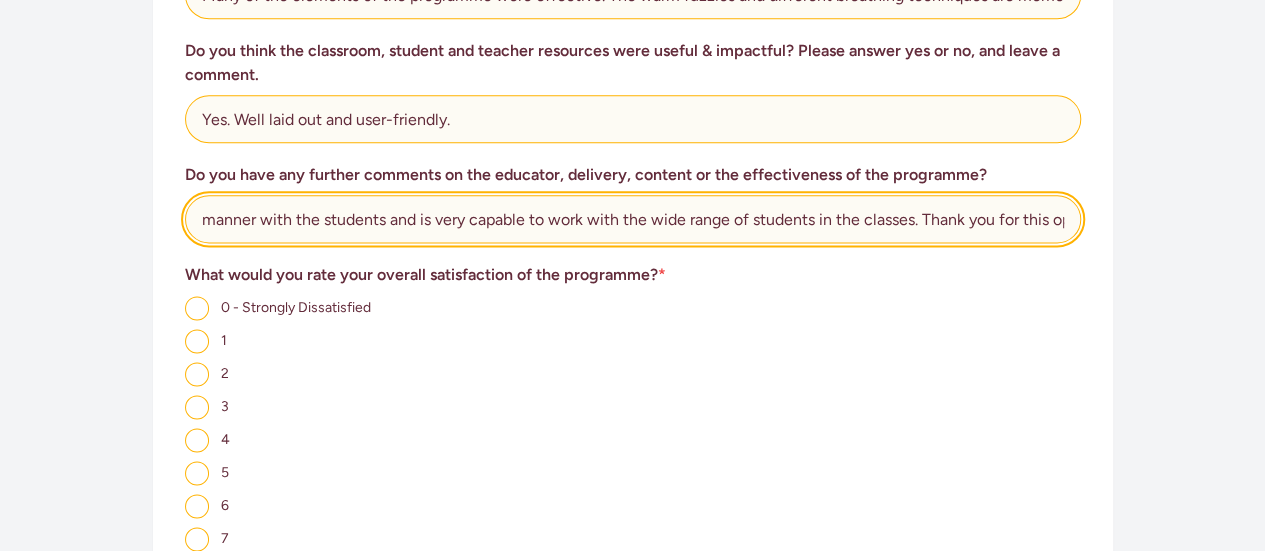 scroll, scrollTop: 0, scrollLeft: 734, axis: horizontal 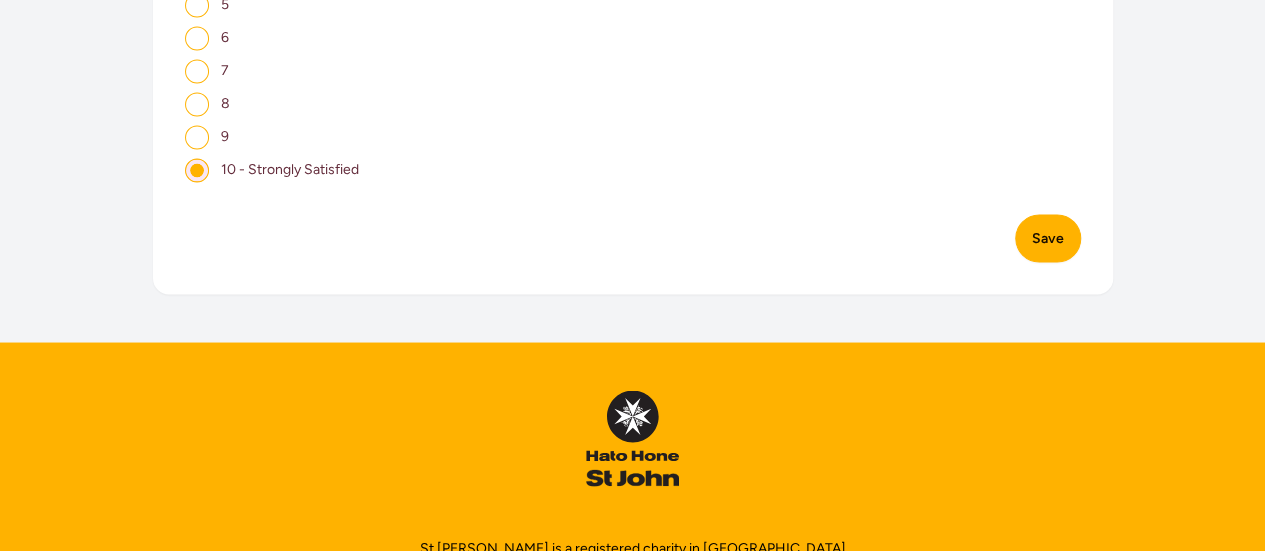 type on "I would highly recommend the facilitator and the programme. [PERSON_NAME] has a wonderful, calm manner with the students and is very capable to work with the wide range of students in the classes. Thank you for this opportunity." 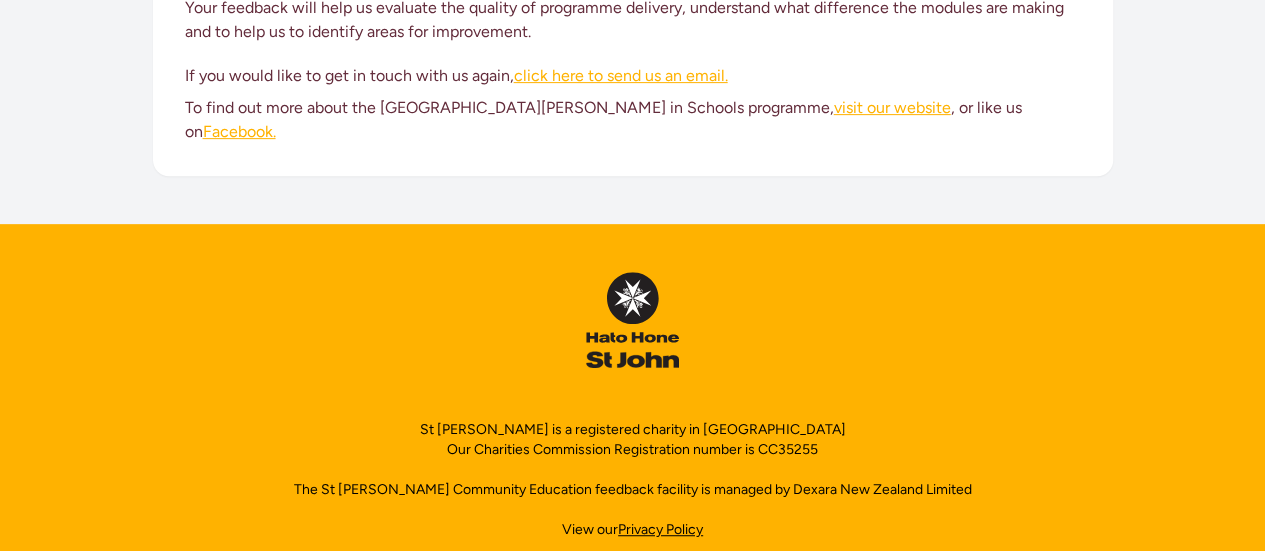 scroll, scrollTop: 0, scrollLeft: 0, axis: both 